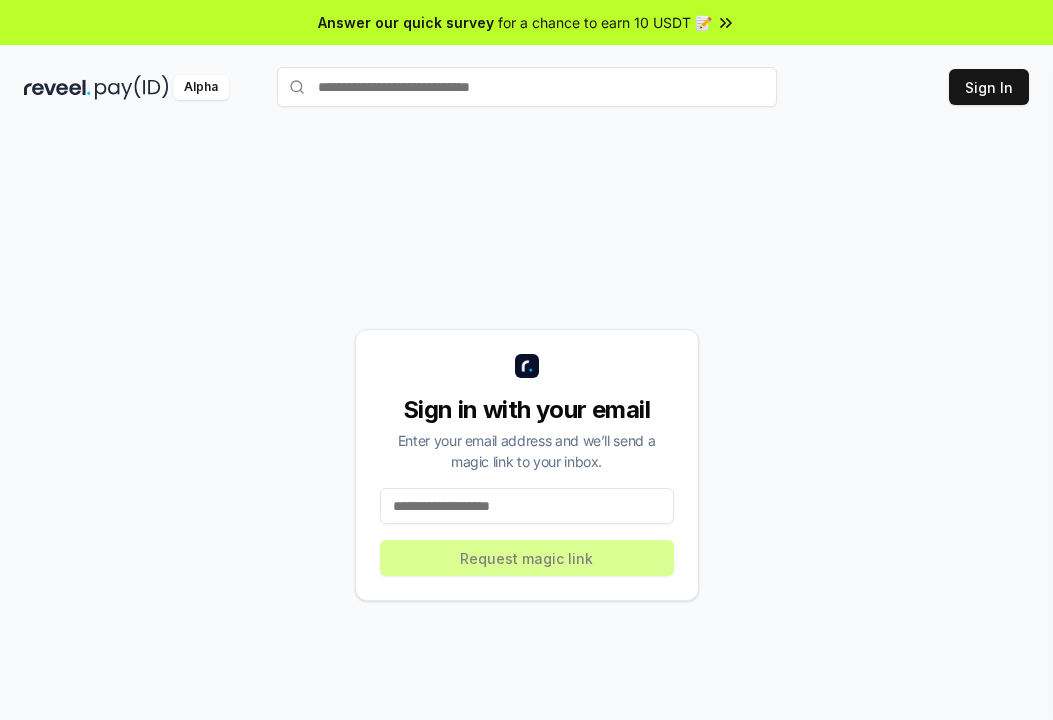 scroll, scrollTop: 0, scrollLeft: 0, axis: both 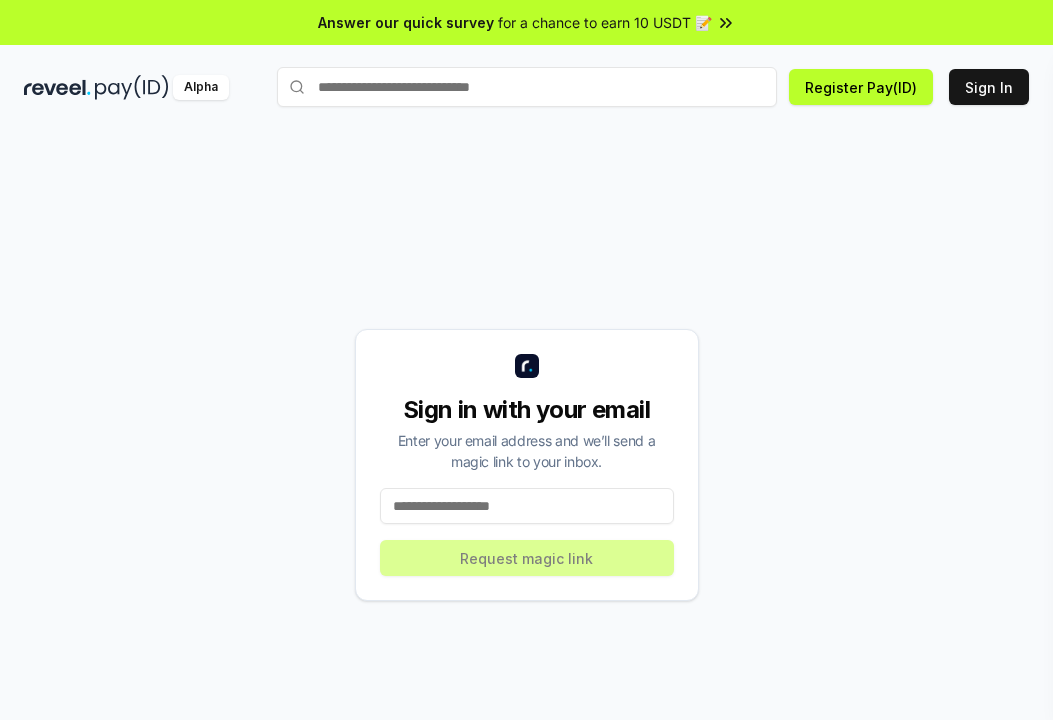 type on "**********" 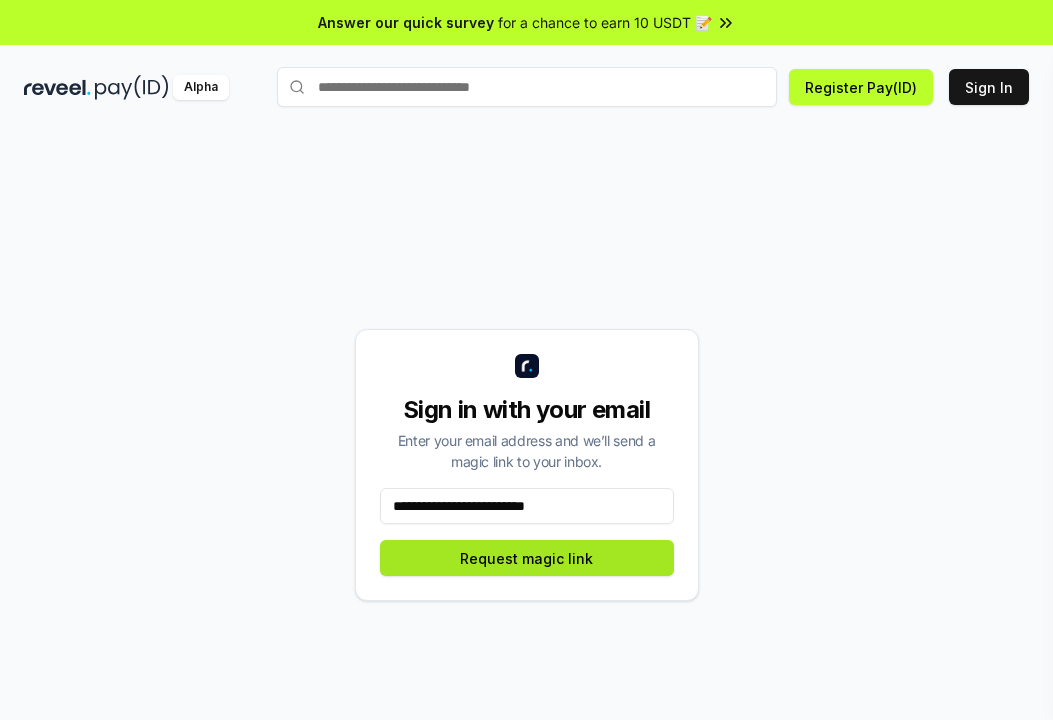click on "Request magic link" at bounding box center [527, 558] 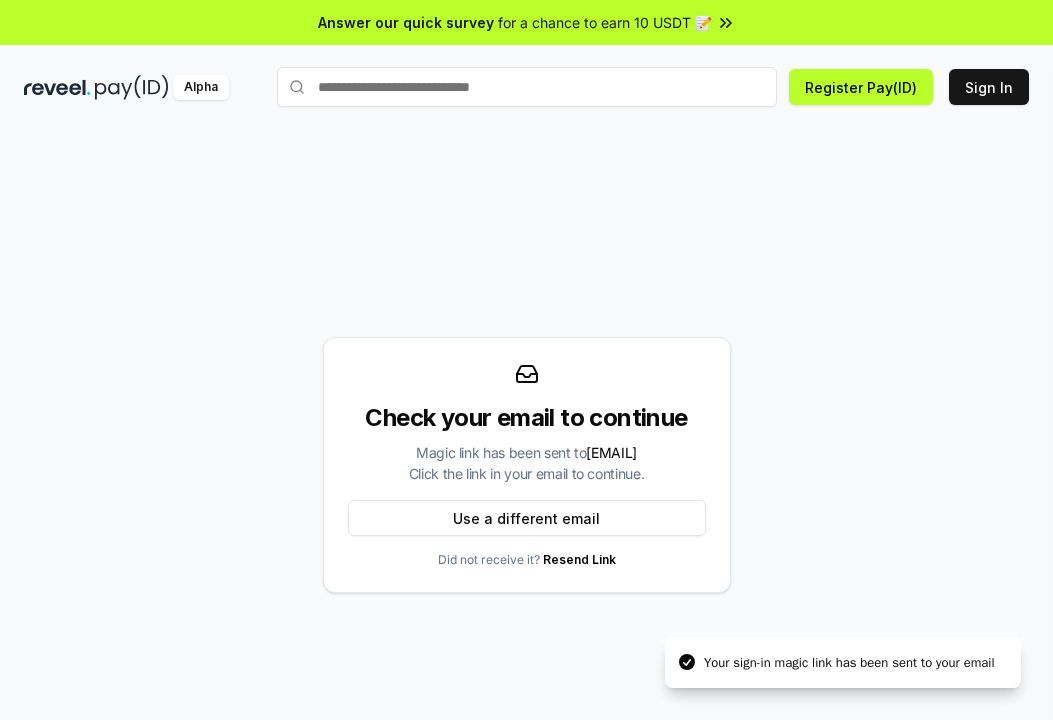scroll, scrollTop: 57, scrollLeft: 0, axis: vertical 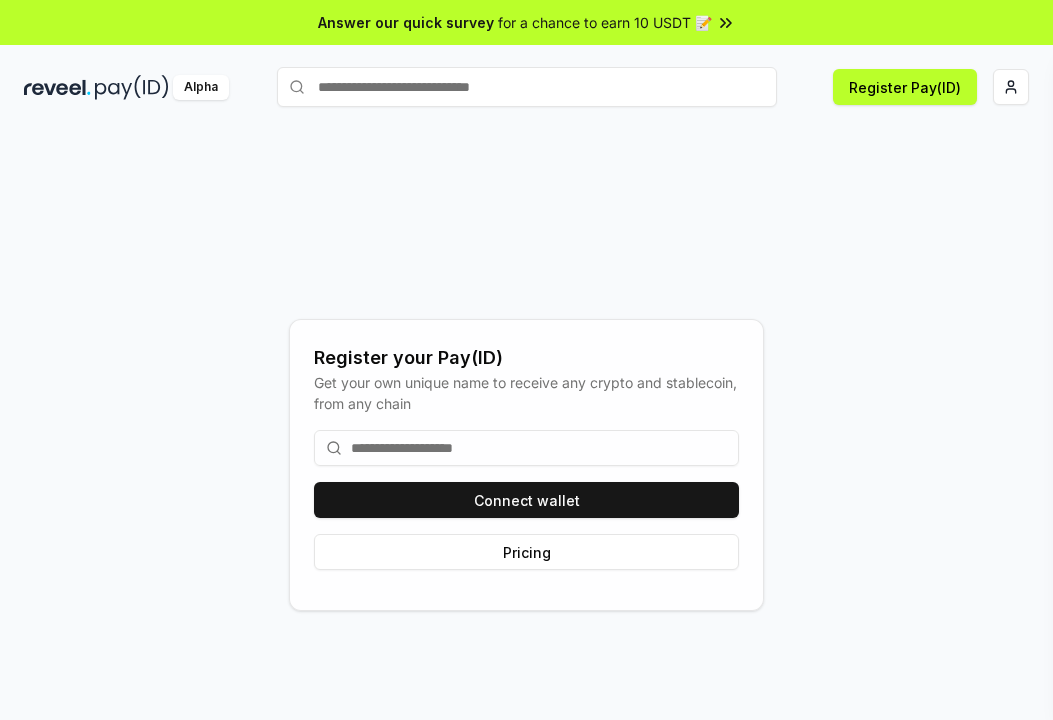 click at bounding box center (526, 448) 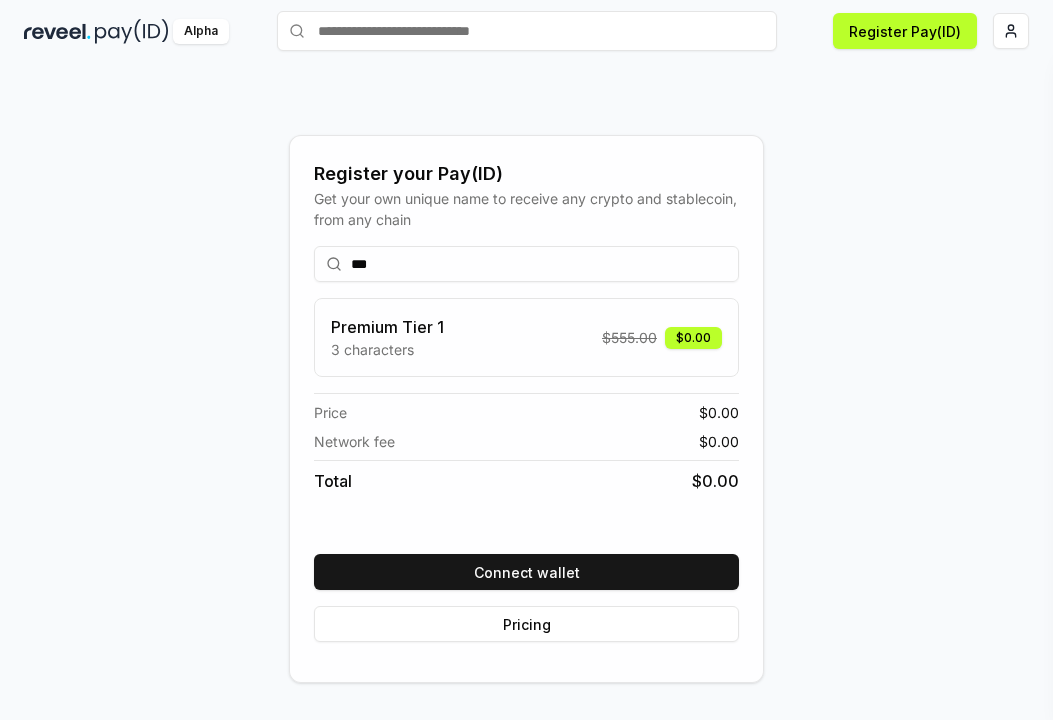 scroll, scrollTop: 57, scrollLeft: 0, axis: vertical 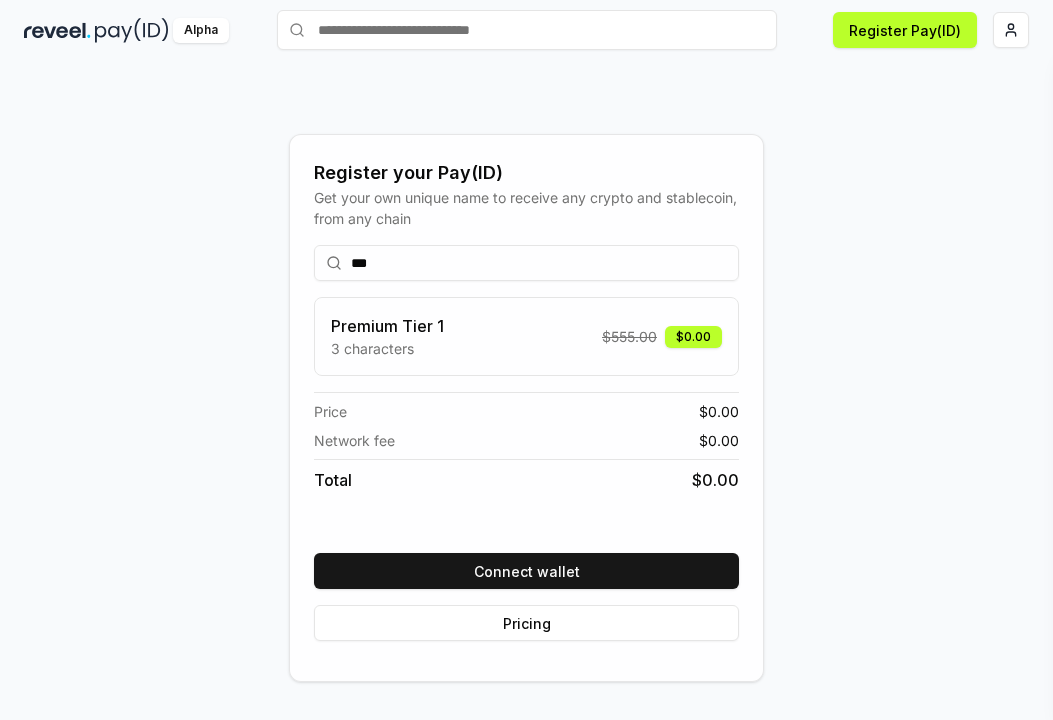 type on "***" 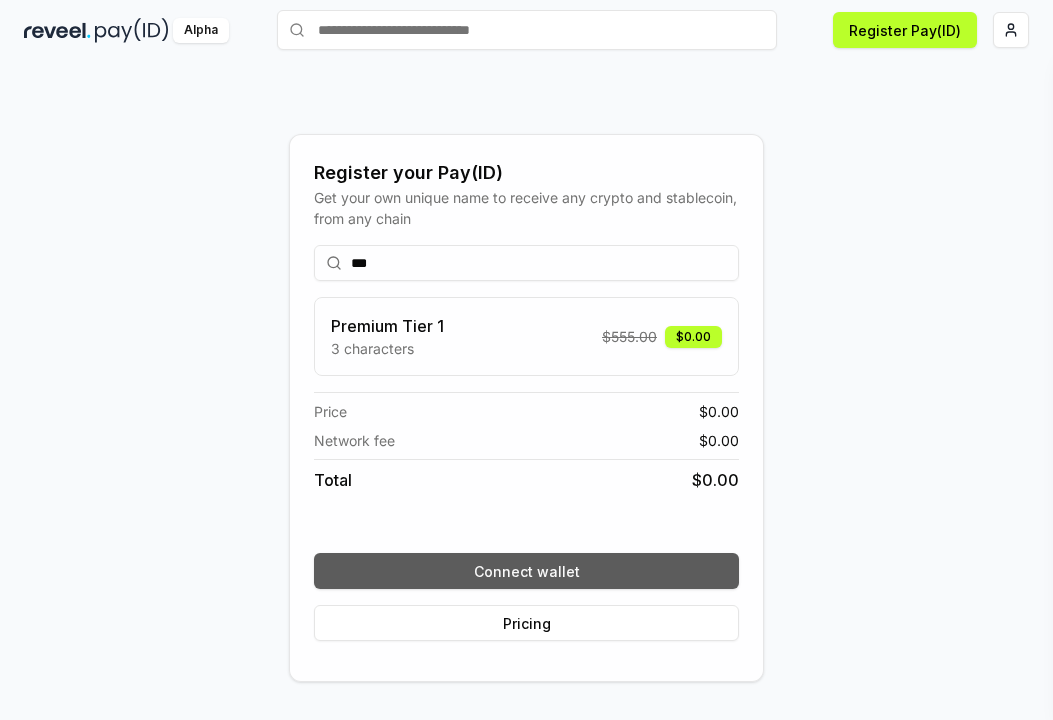 click on "Connect wallet" at bounding box center (526, 571) 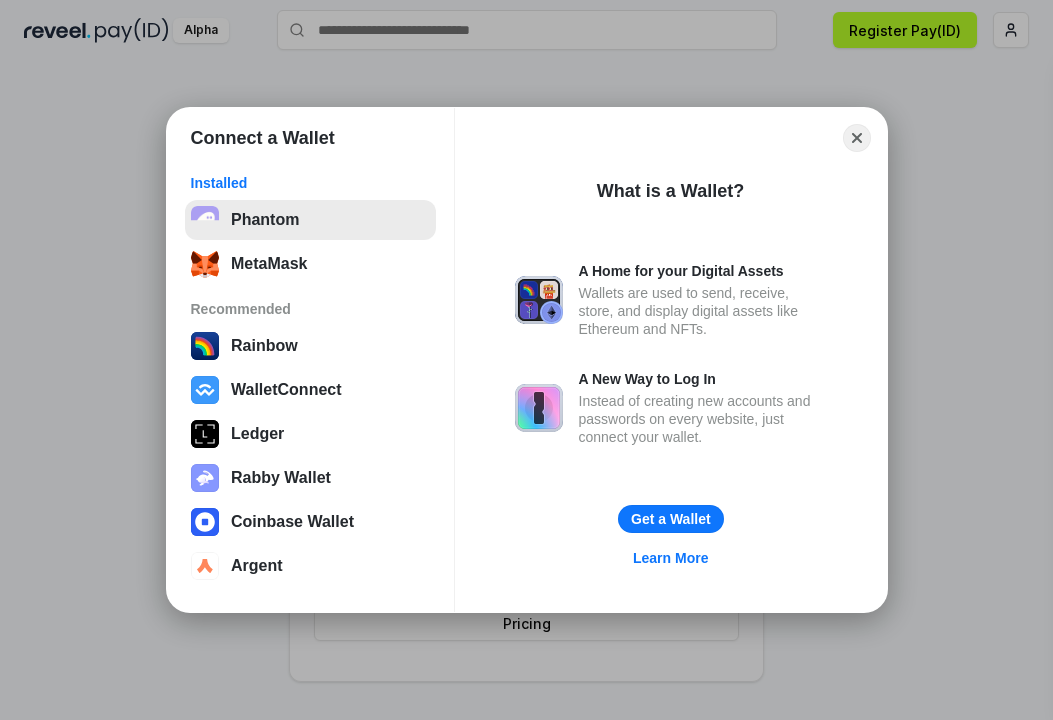 click on "Phantom" at bounding box center (310, 220) 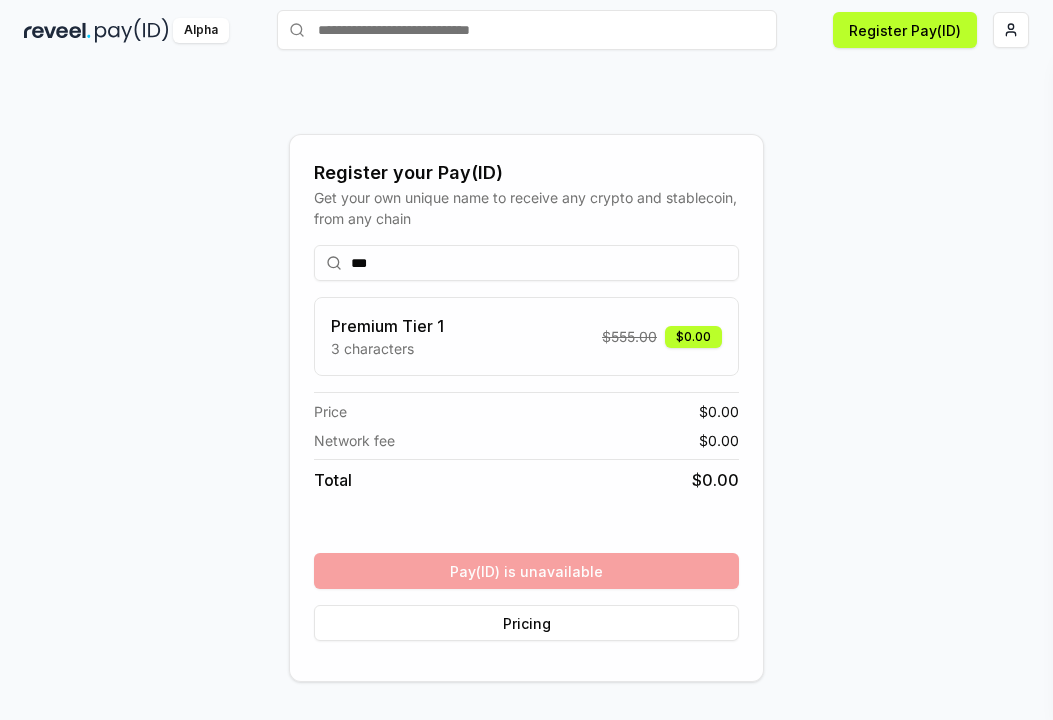 click on "*** Premium Tier 1 3 characters $ 555.00 $0.00 Price $ 0.00 Network fee $ 0.00 Total $ 0.00 Pay(ID) is unavailable Pricing" at bounding box center (526, 443) 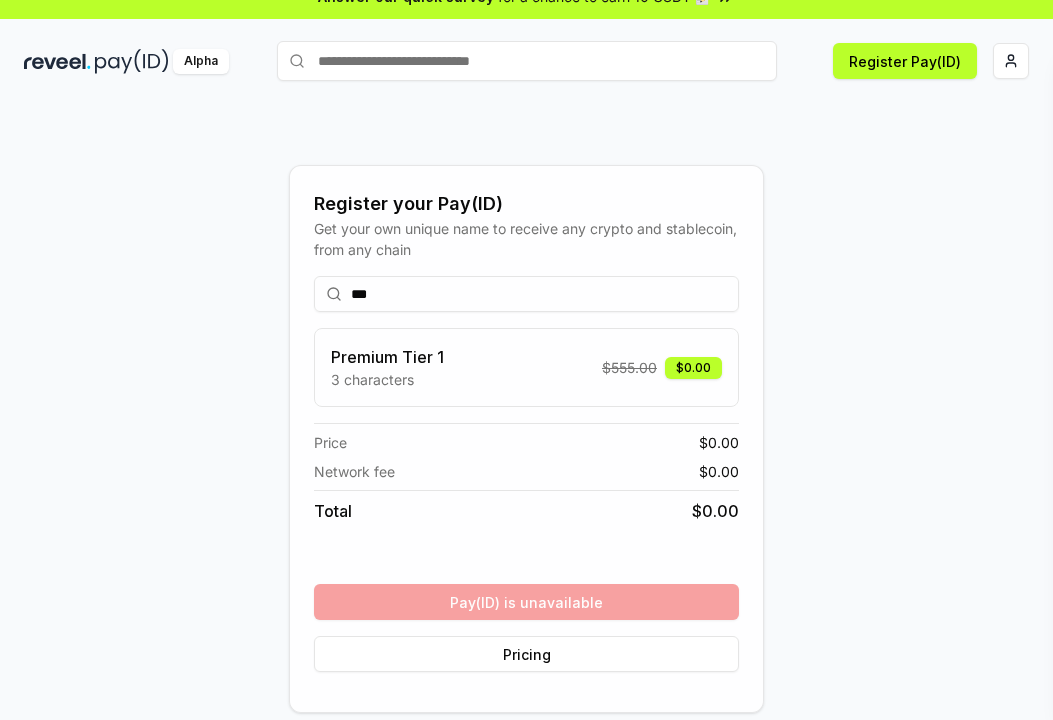 scroll, scrollTop: 57, scrollLeft: 0, axis: vertical 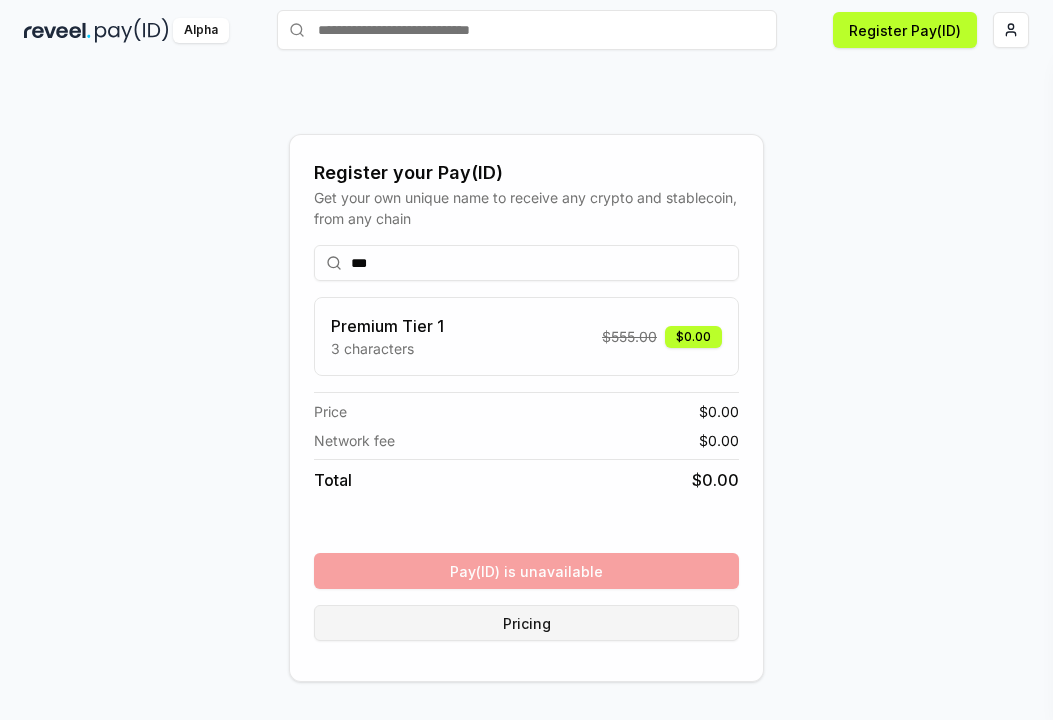 click on "Pricing" at bounding box center (526, 623) 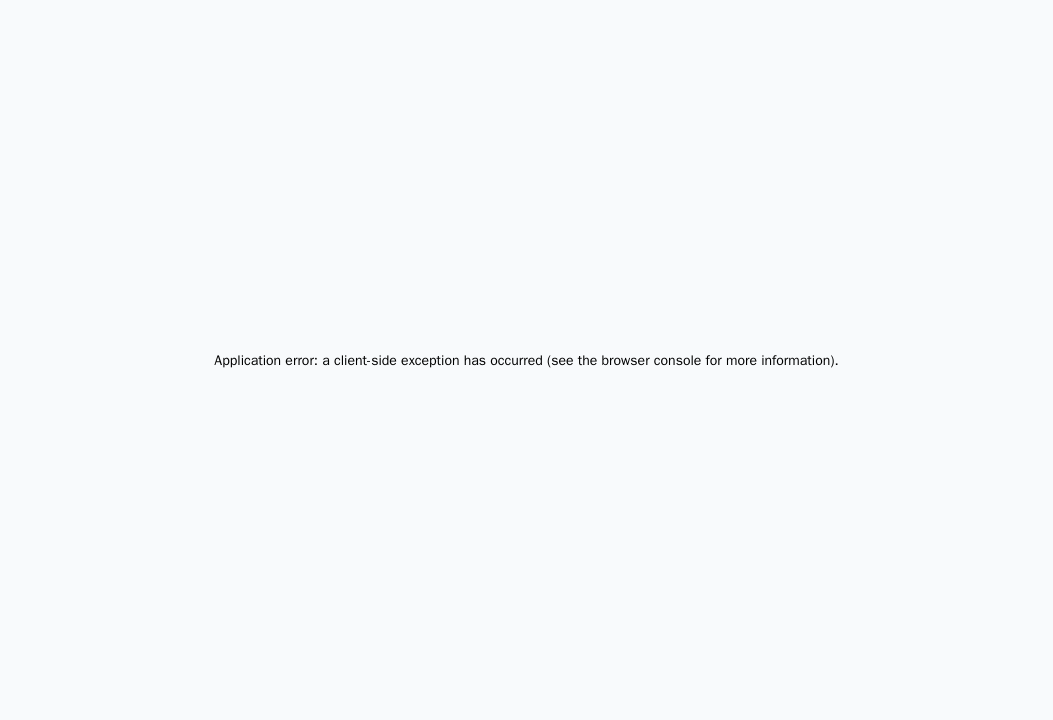 scroll, scrollTop: 0, scrollLeft: 0, axis: both 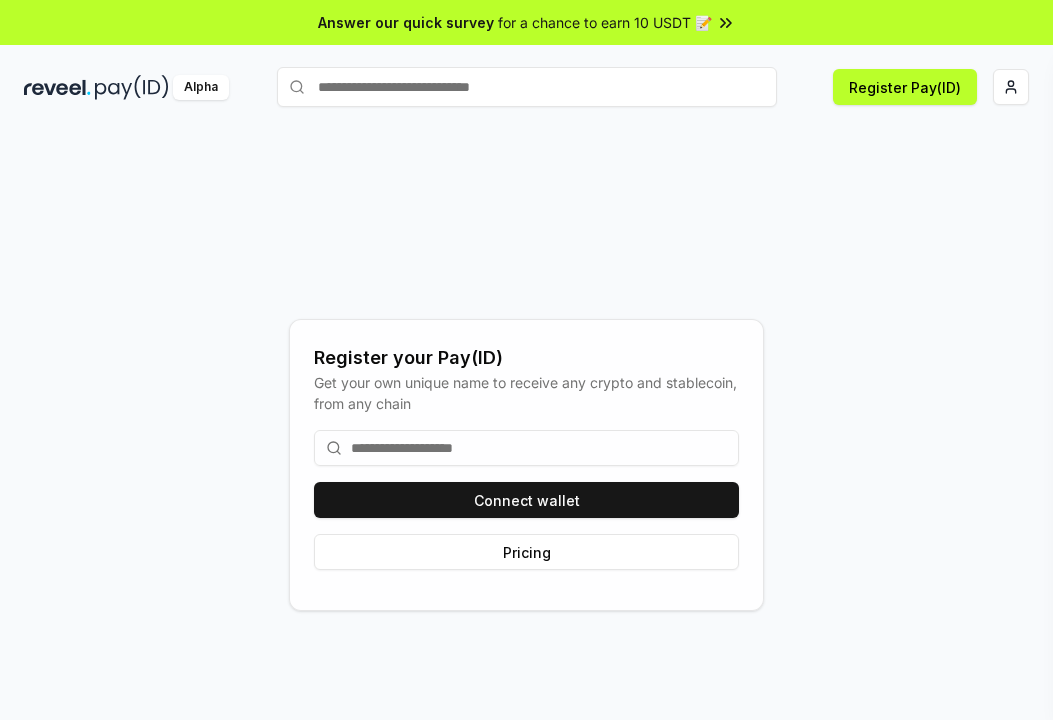 click at bounding box center (526, 448) 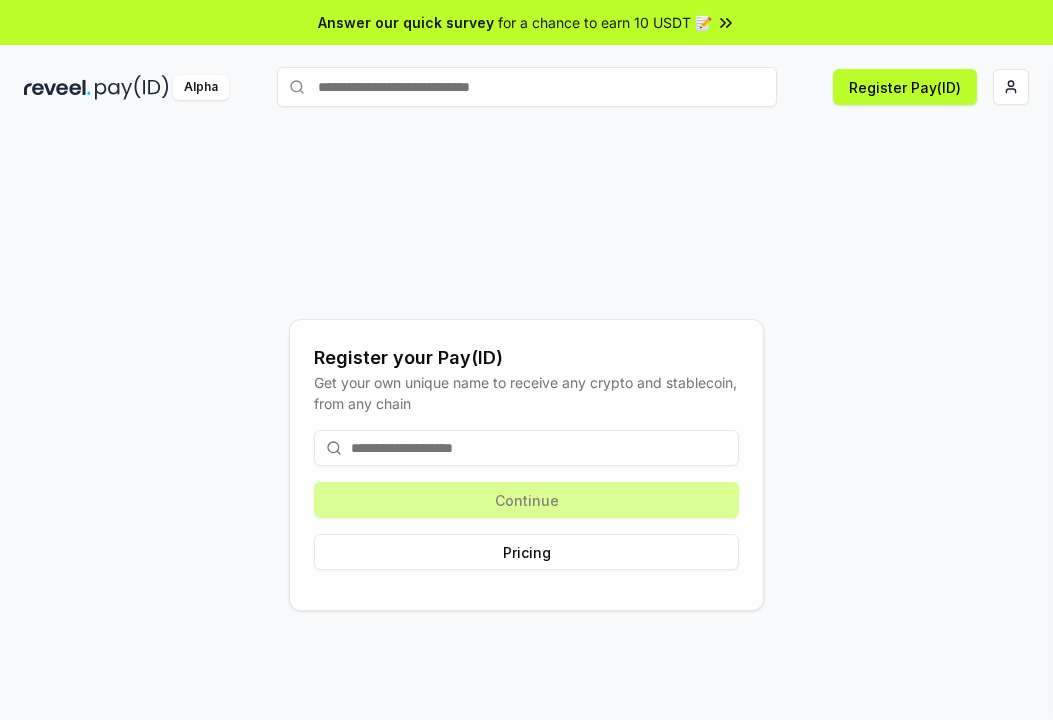 click at bounding box center (526, 448) 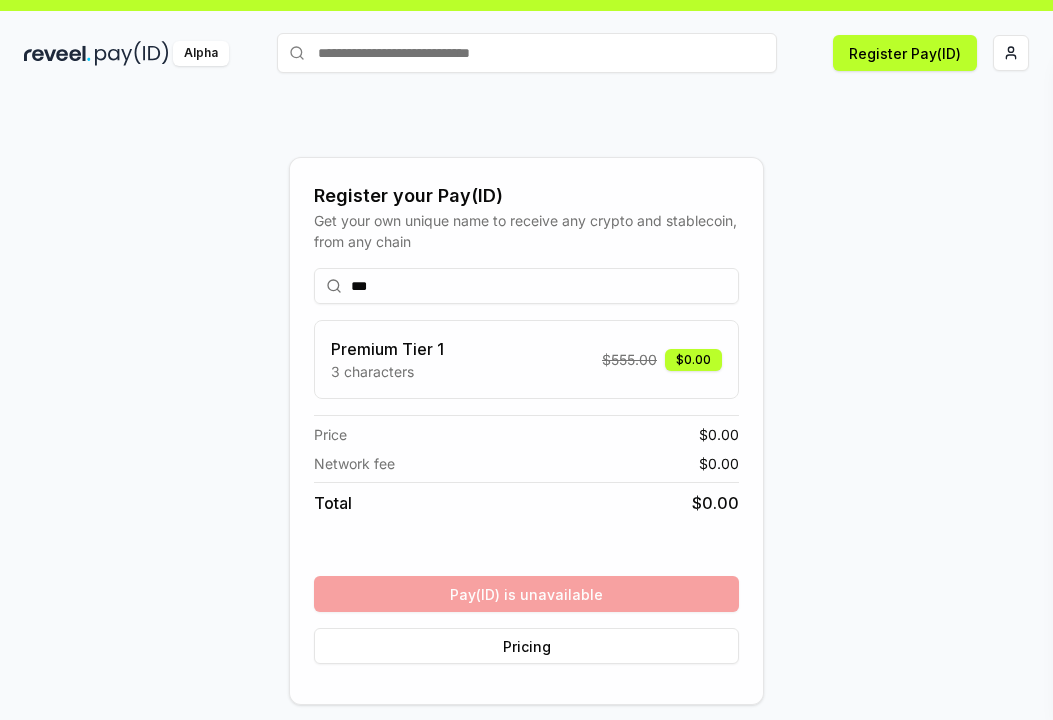 scroll, scrollTop: 57, scrollLeft: 0, axis: vertical 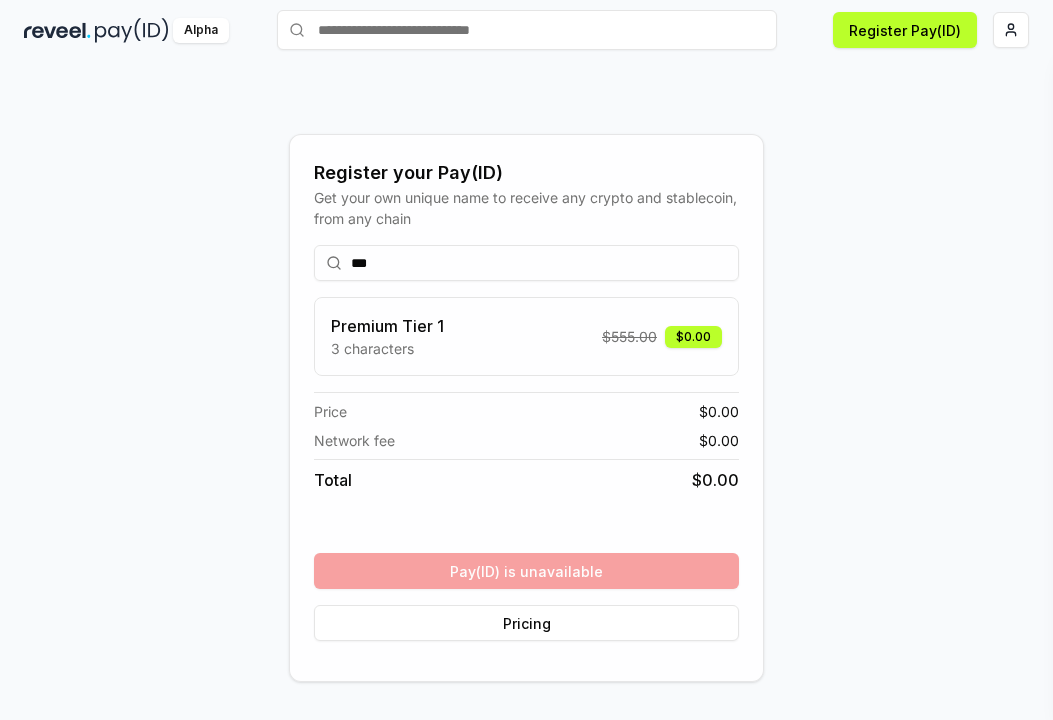 click on "*** Premium Tier 1 3 characters $ 555.00 $0.00 Price $ 0.00 Network fee $ 0.00 Total $ 0.00 Pay(ID) is unavailable Pricing" at bounding box center [526, 443] 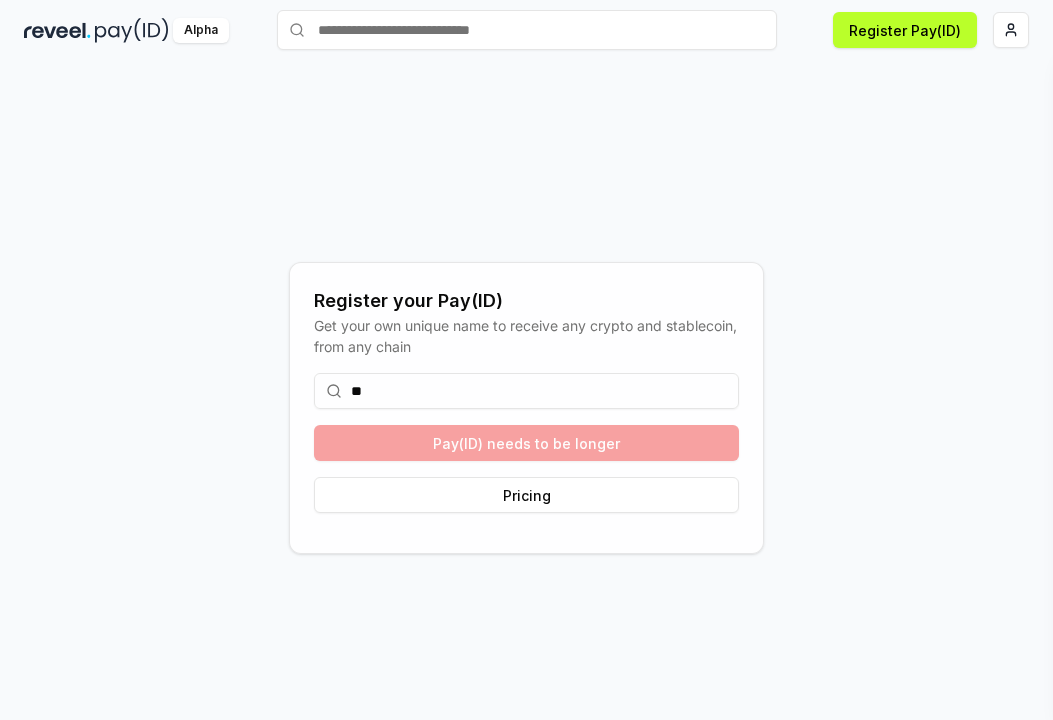 type on "*" 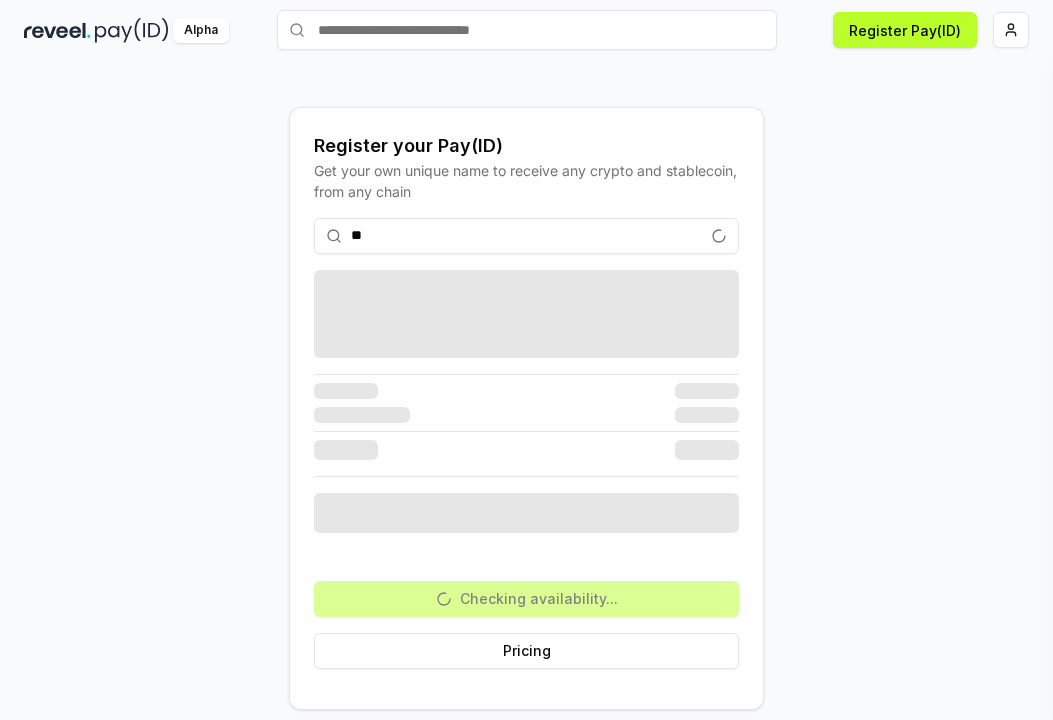 type on "*" 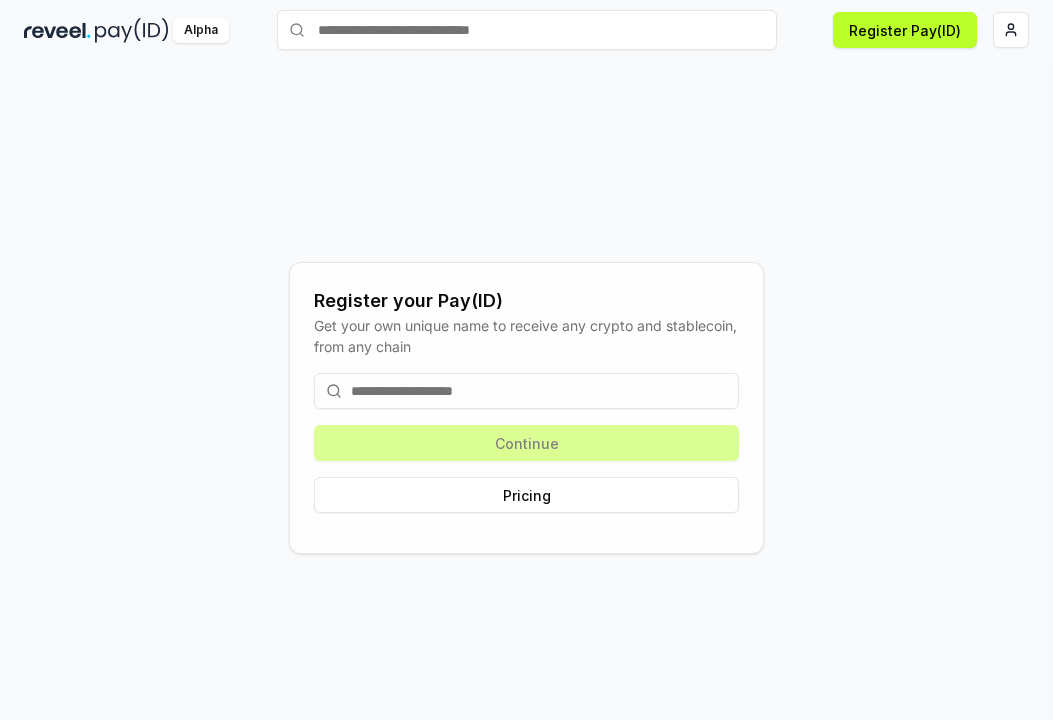 type on "*" 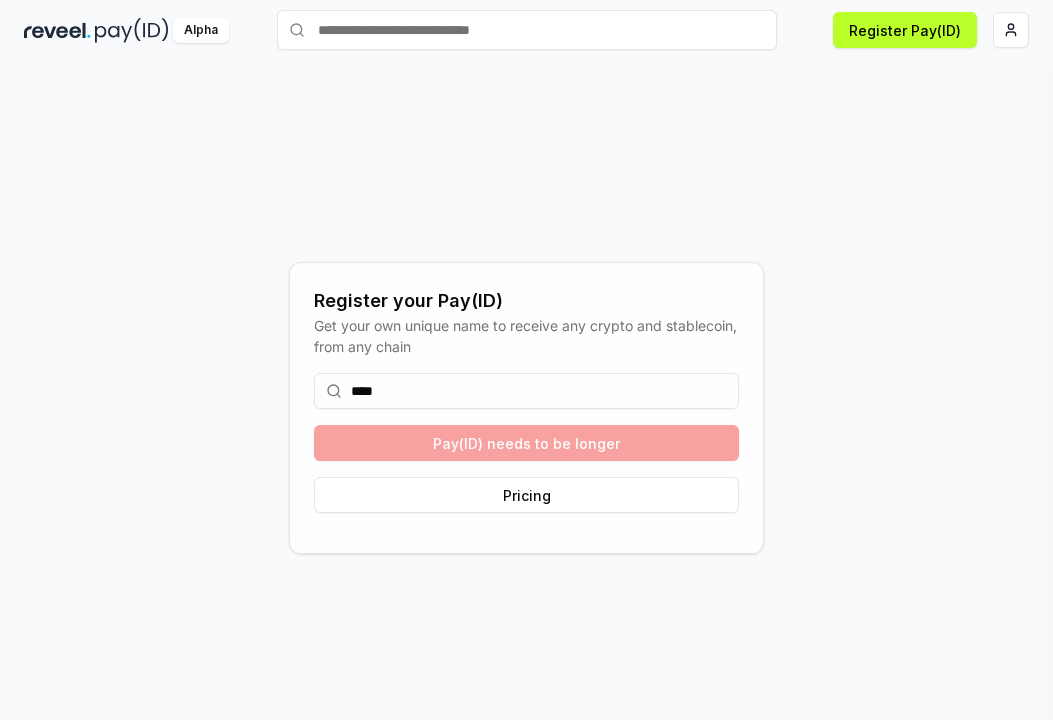 type on "*****" 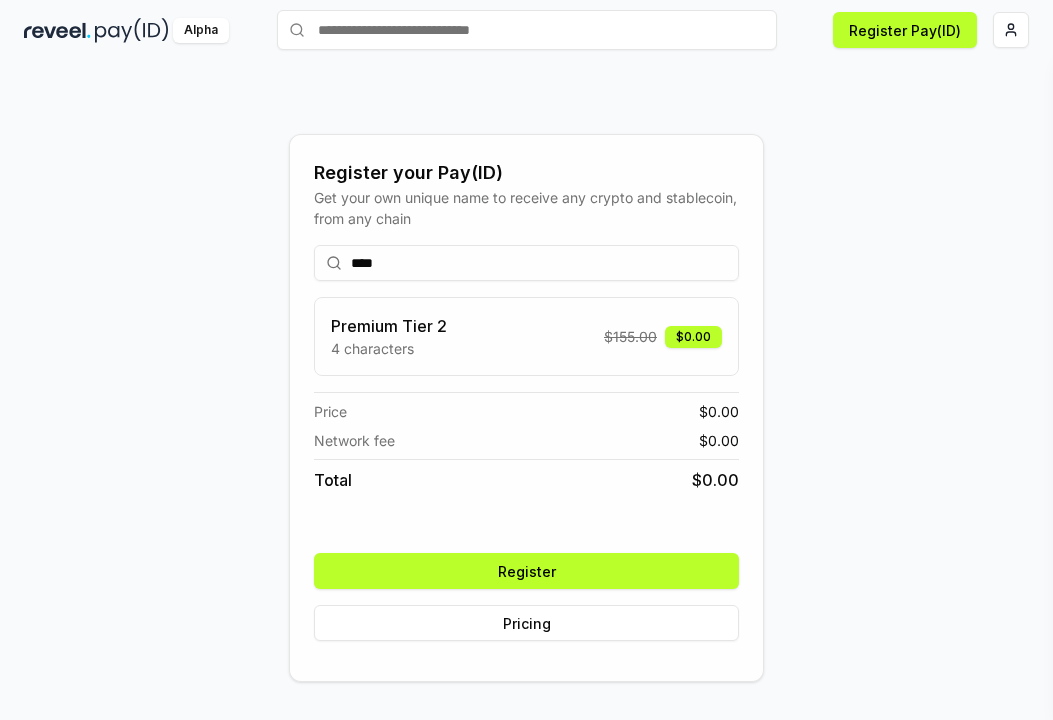 type on "****" 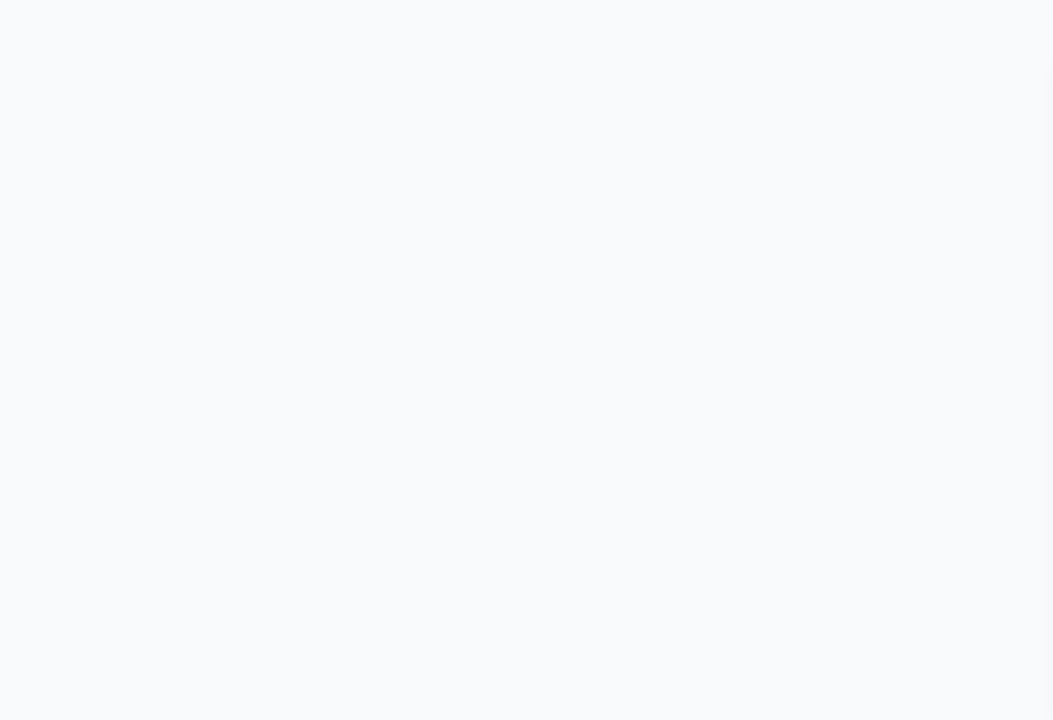 scroll, scrollTop: 0, scrollLeft: 0, axis: both 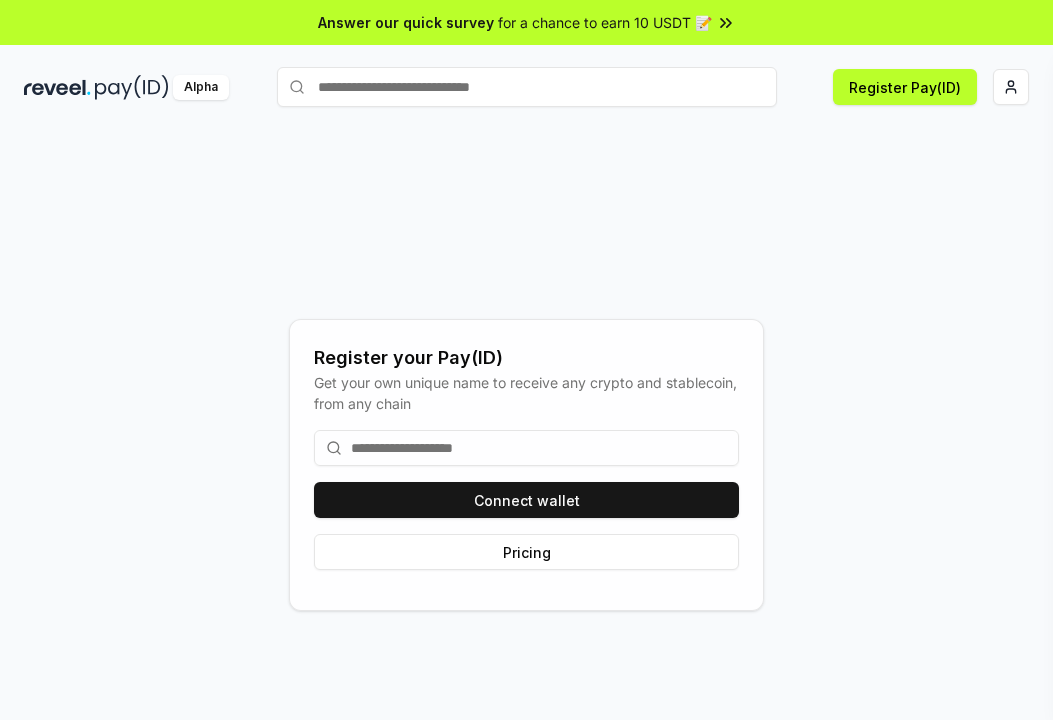 click at bounding box center (526, 448) 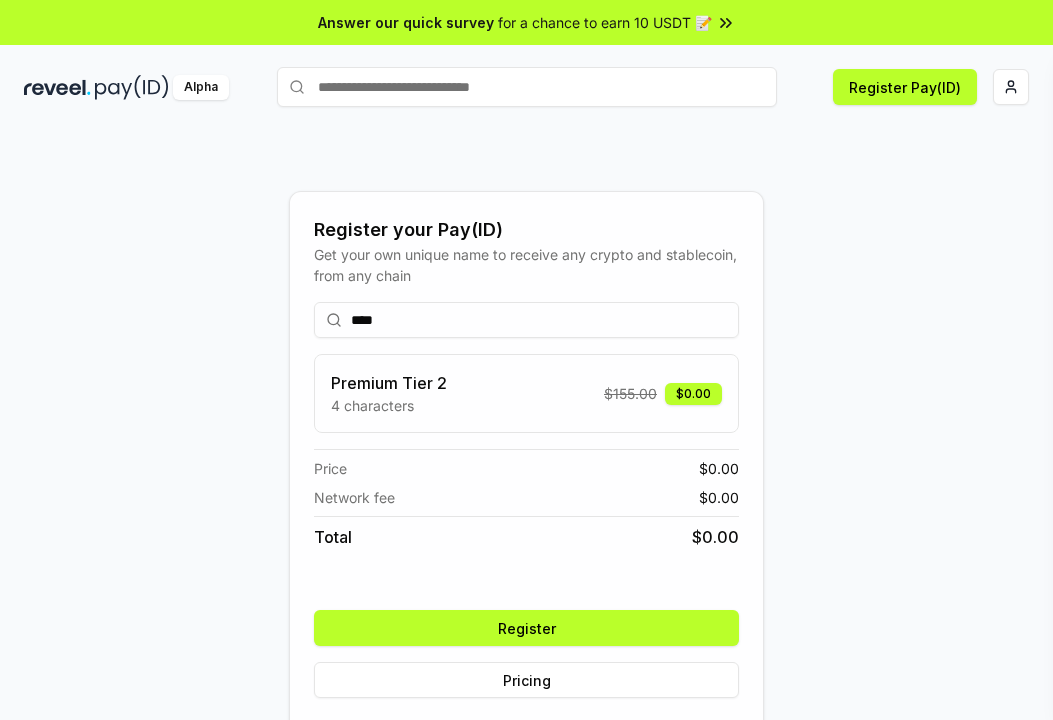 type on "****" 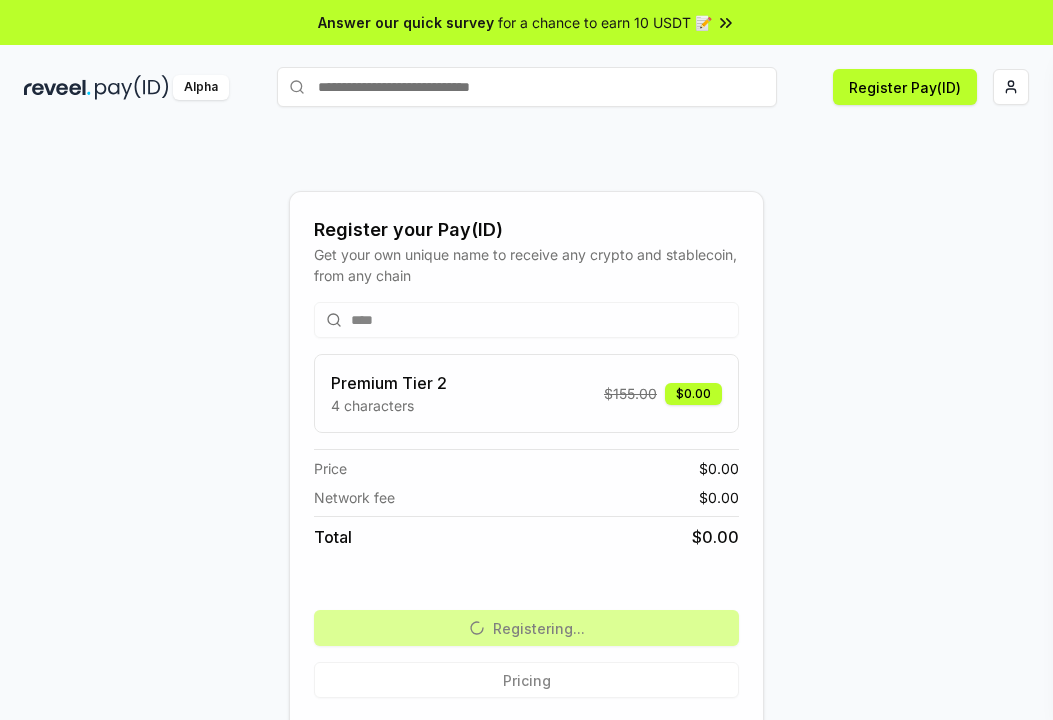scroll, scrollTop: 57, scrollLeft: 0, axis: vertical 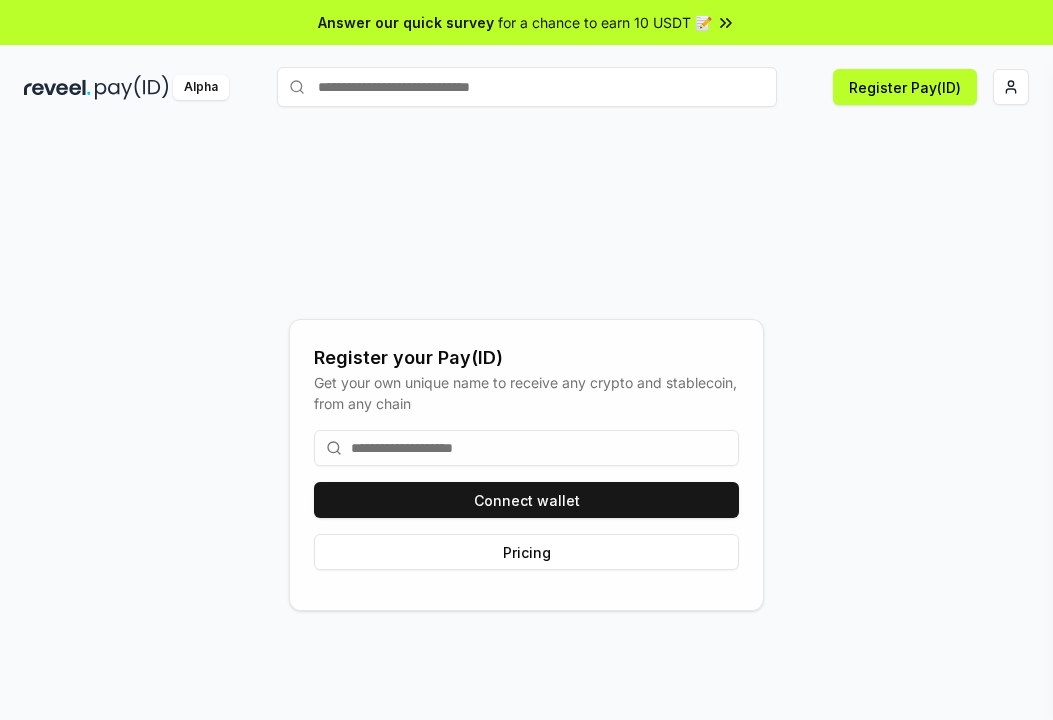 click at bounding box center (526, 448) 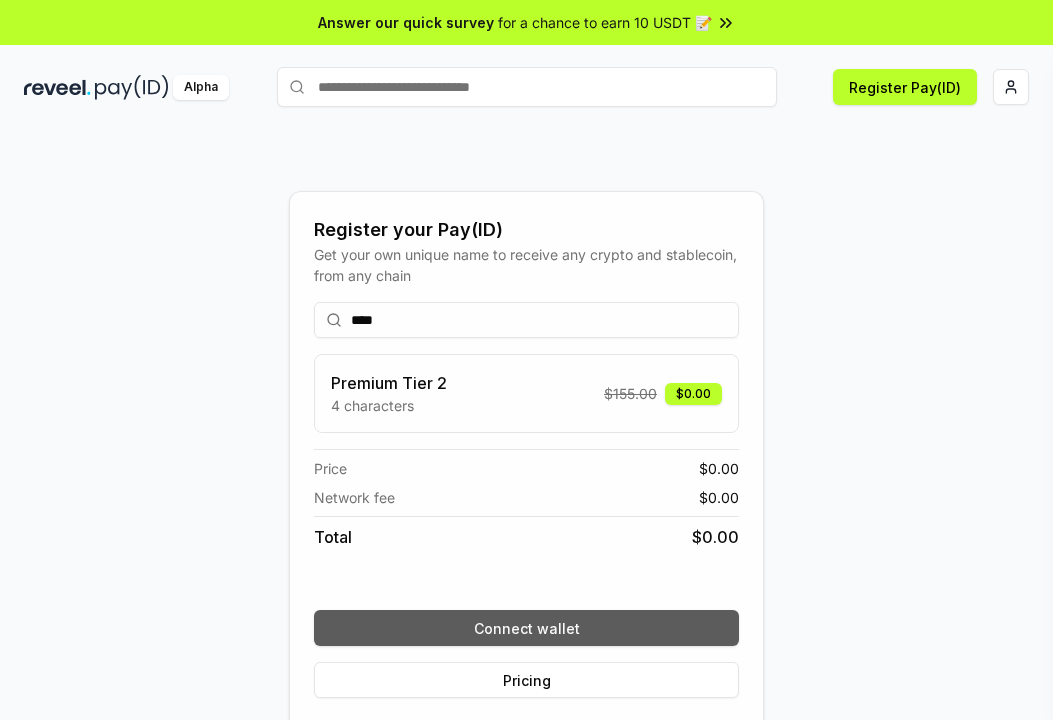 type on "****" 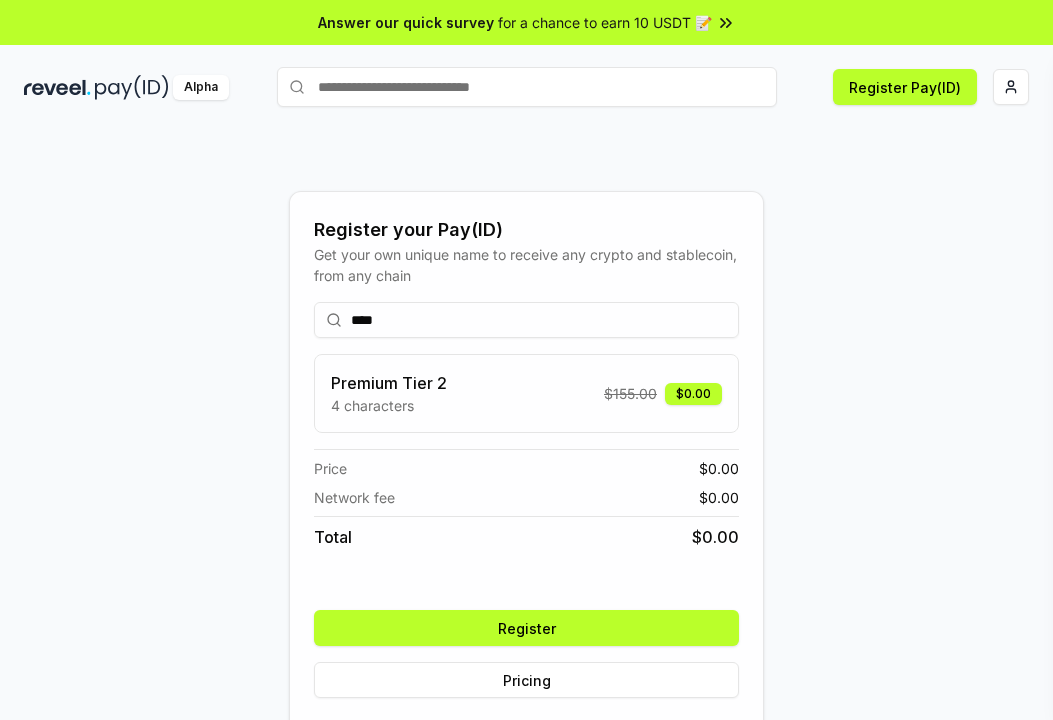 click on "Register" at bounding box center (526, 628) 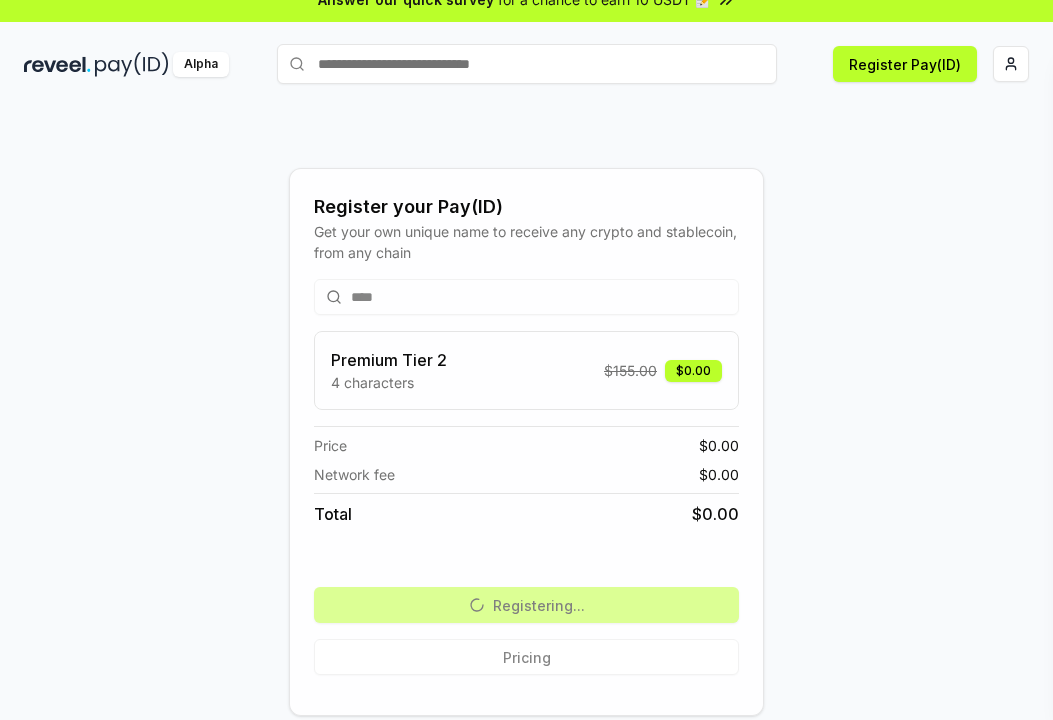 scroll, scrollTop: 57, scrollLeft: 0, axis: vertical 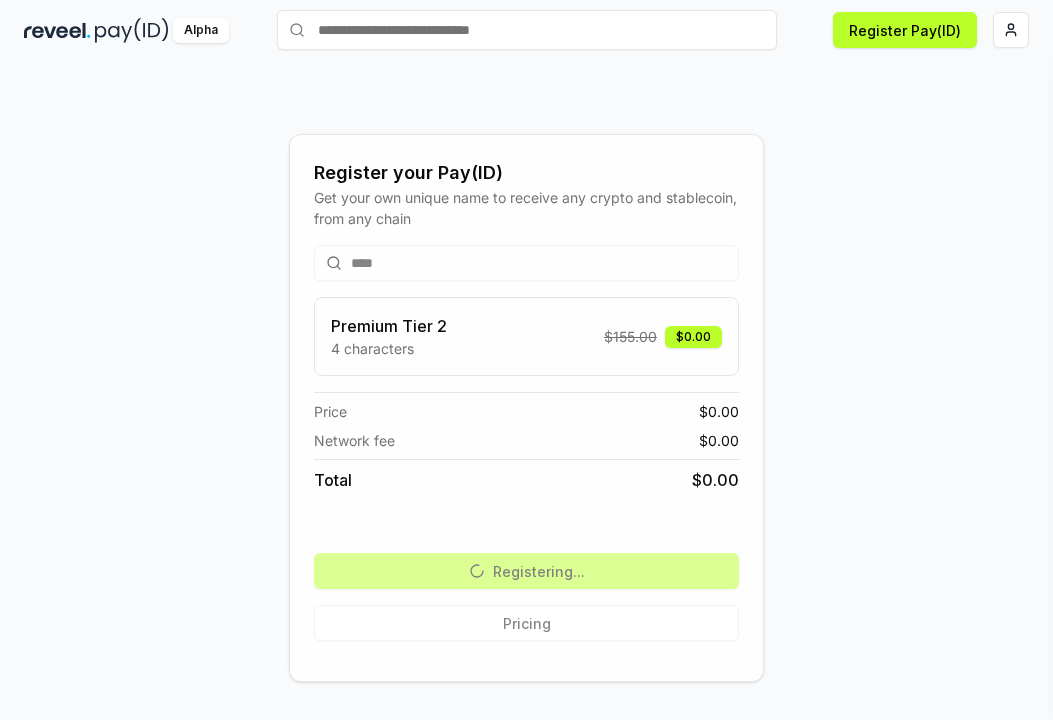 click at bounding box center (132, 30) 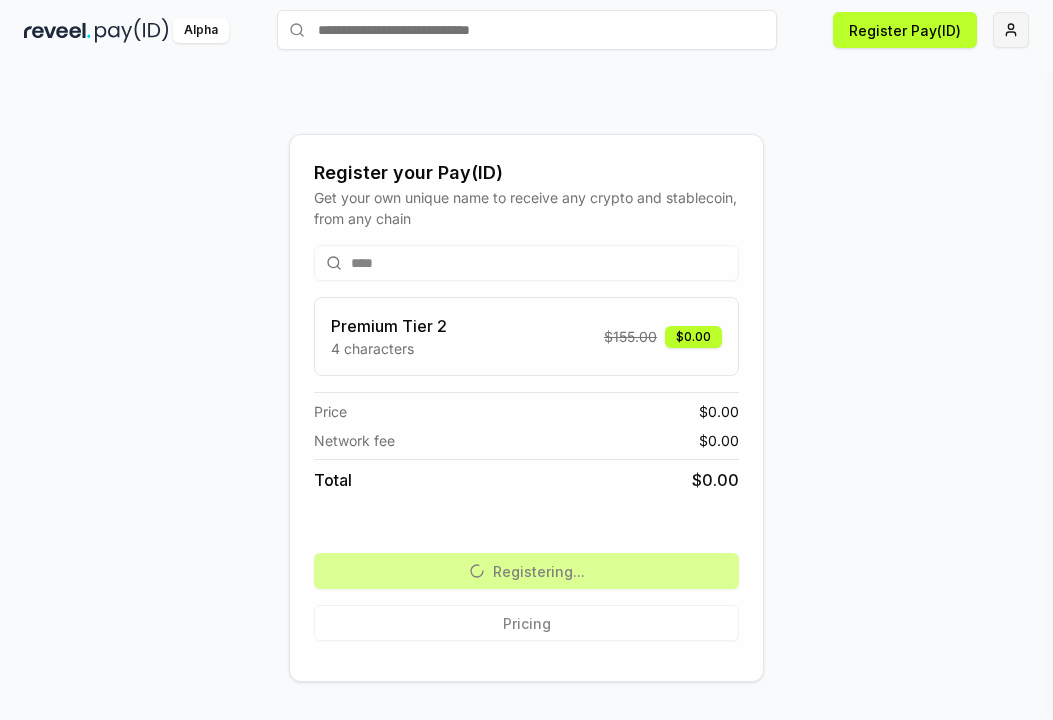 click on "Answer our quick survey for a chance to earn 10 USDT 📝 Alpha Register Pay(ID) Register your Pay(ID) Get your own unique name to receive any crypto and stablecoin, from any chain **** Premium Tier 2 4 characters $ 155.00 $0.00 Price $ 0.00 Network fee $ 0.00 Total $ 0.00 Registering... Pricing" at bounding box center [526, 360] 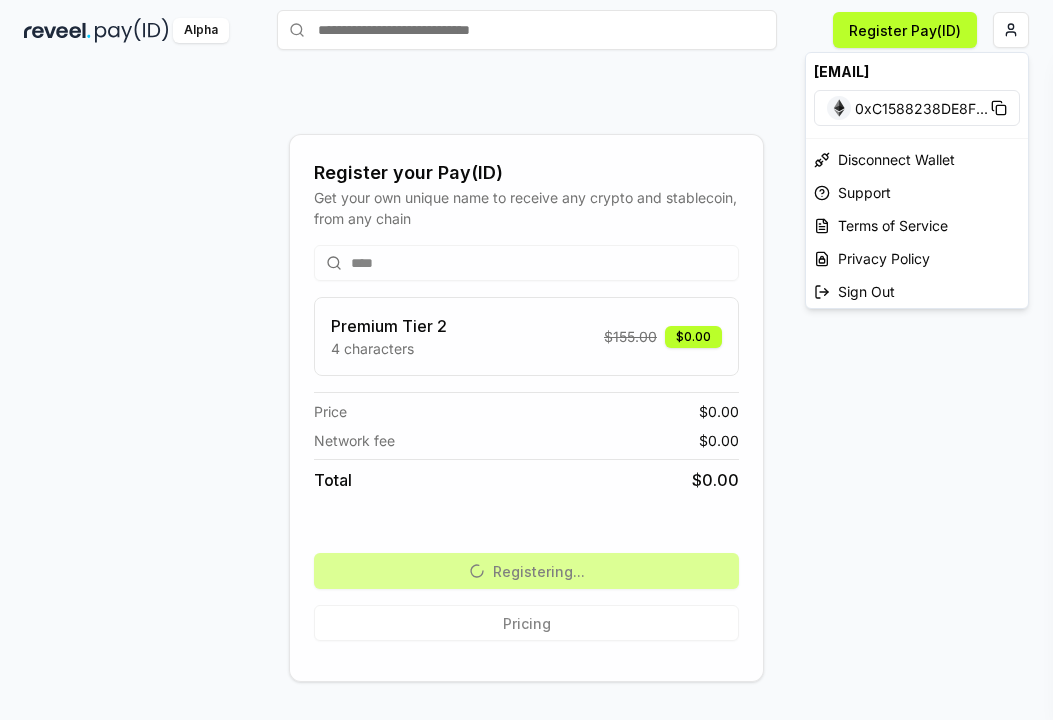 click on "[EMAIL]" at bounding box center [917, 71] 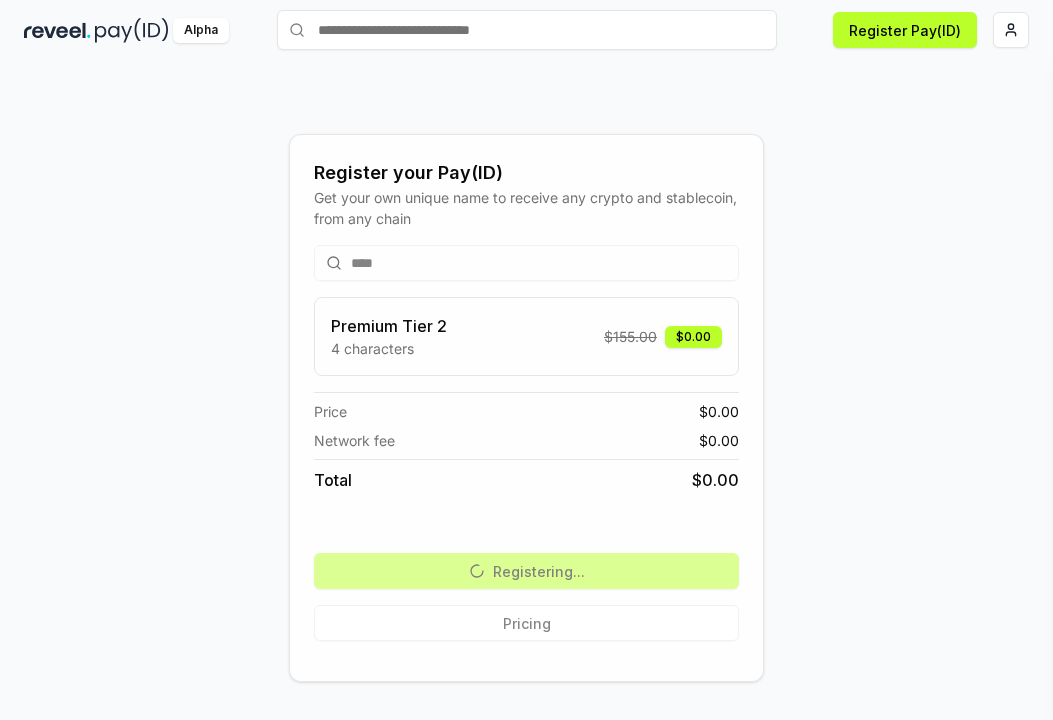 scroll, scrollTop: 0, scrollLeft: 0, axis: both 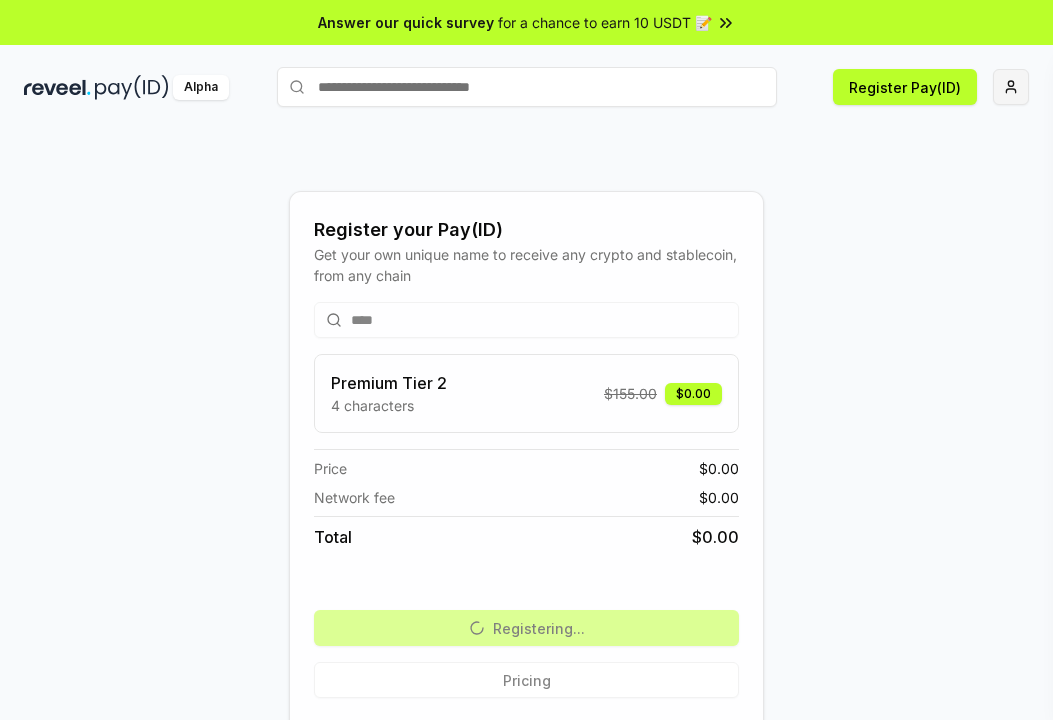 click on "Answer our quick survey for a chance to earn 10 USDT 📝 Alpha Register Pay(ID) Register your Pay(ID) Get your own unique name to receive any crypto and stablecoin, from any chain **** Premium Tier 2 4 characters $ 155.00 $0.00 Price $ 0.00 Network fee $ 0.00 Total $ 0.00 Registering... Pricing" at bounding box center (526, 360) 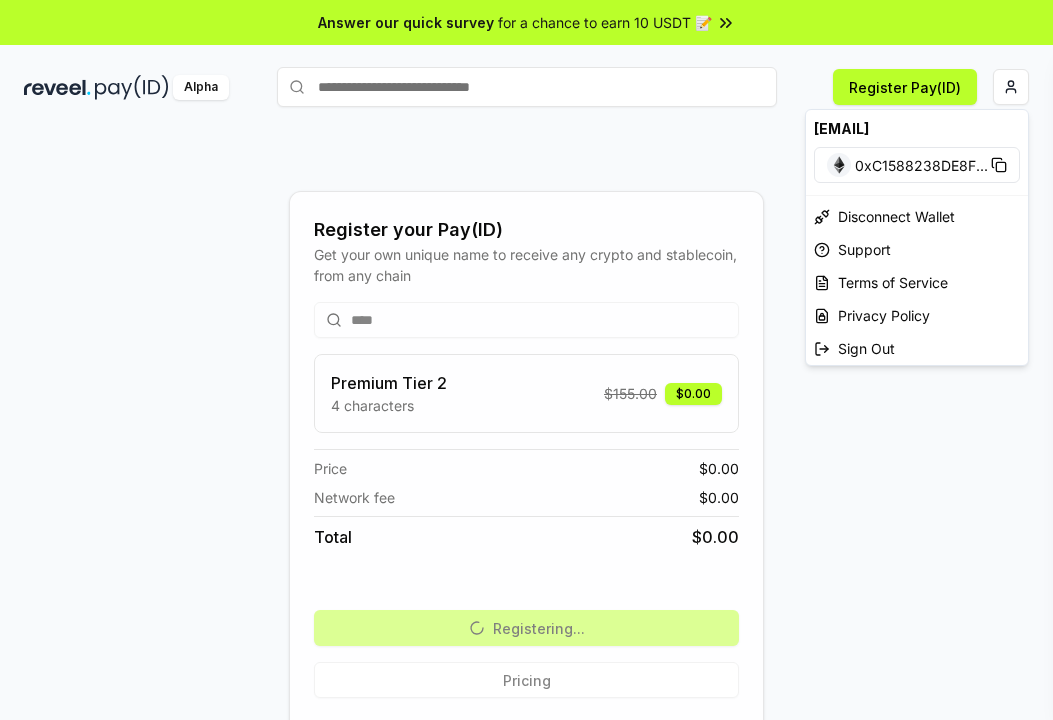 click on "Answer our quick survey for a chance to earn 10 USDT 📝 Alpha Register Pay(ID) Register your Pay(ID) Get your own unique name to receive any crypto and stablecoin, from any chain **** Premium Tier 2 4 characters $ 155.00 $0.00 Price $ 0.00 Network fee $ 0.00 Total $ 0.00 Registering... Pricing [EMAIL]   0x[HEX] ...     Disconnect Wallet   Support   Terms of Service   Privacy Policy   Sign Out" at bounding box center (526, 360) 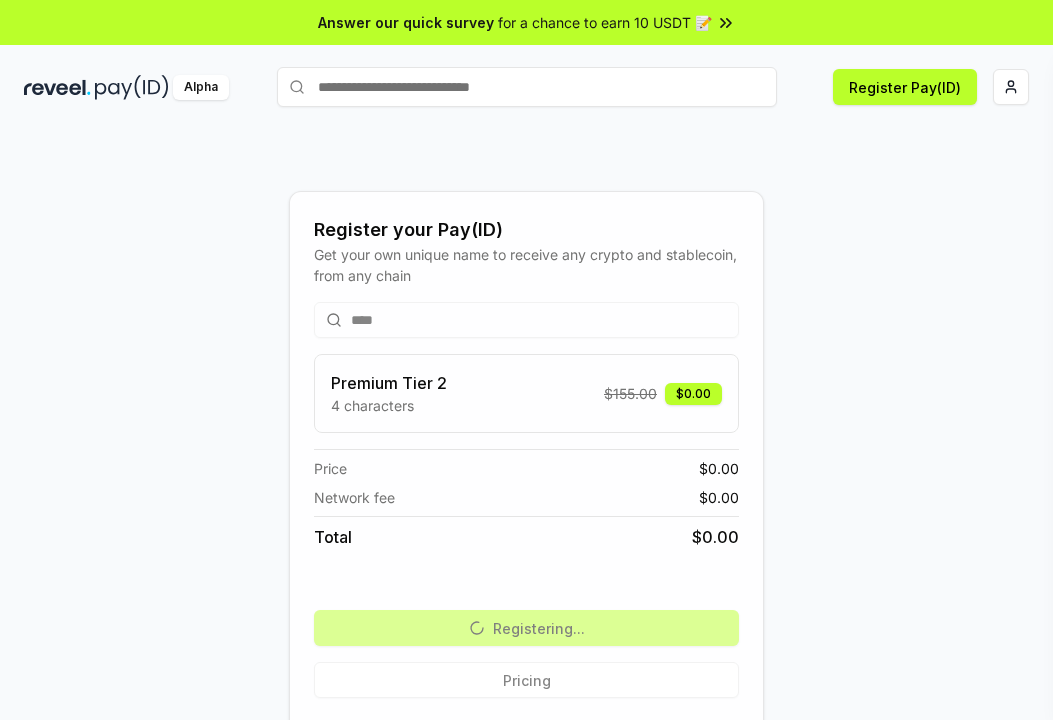 click on "Alpha" at bounding box center (201, 87) 